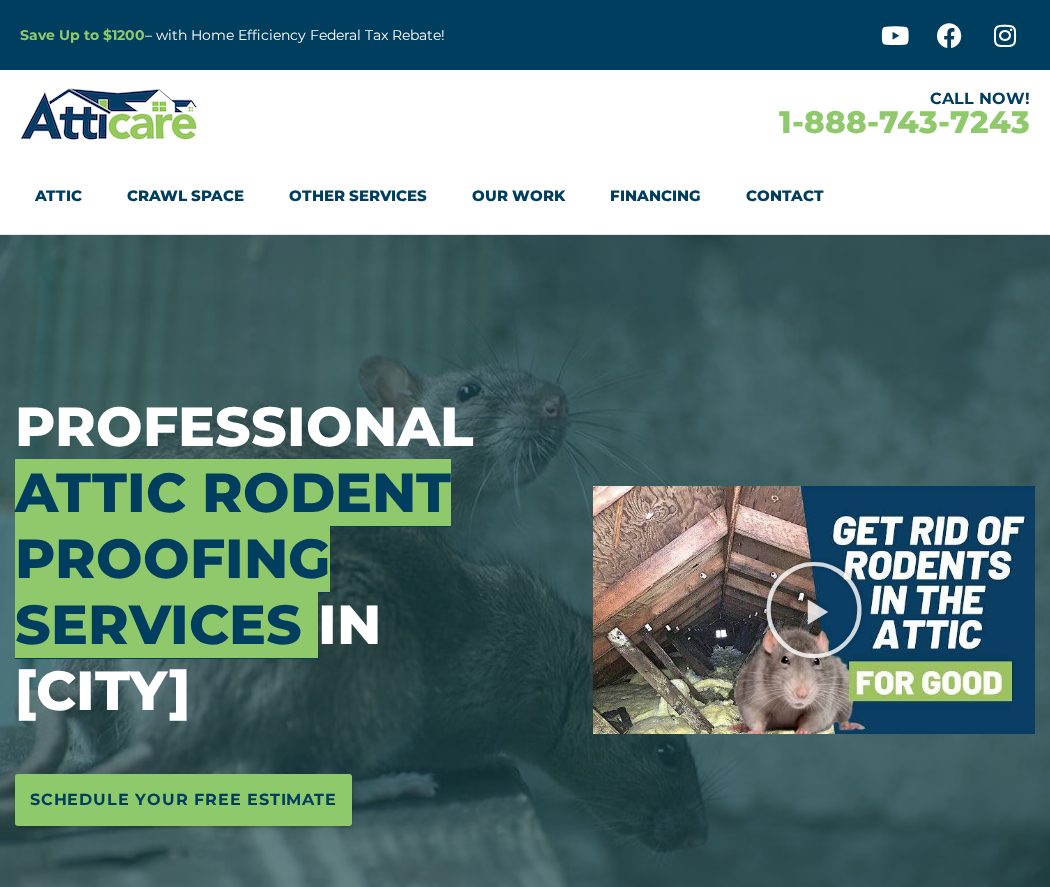 scroll, scrollTop: 0, scrollLeft: 0, axis: both 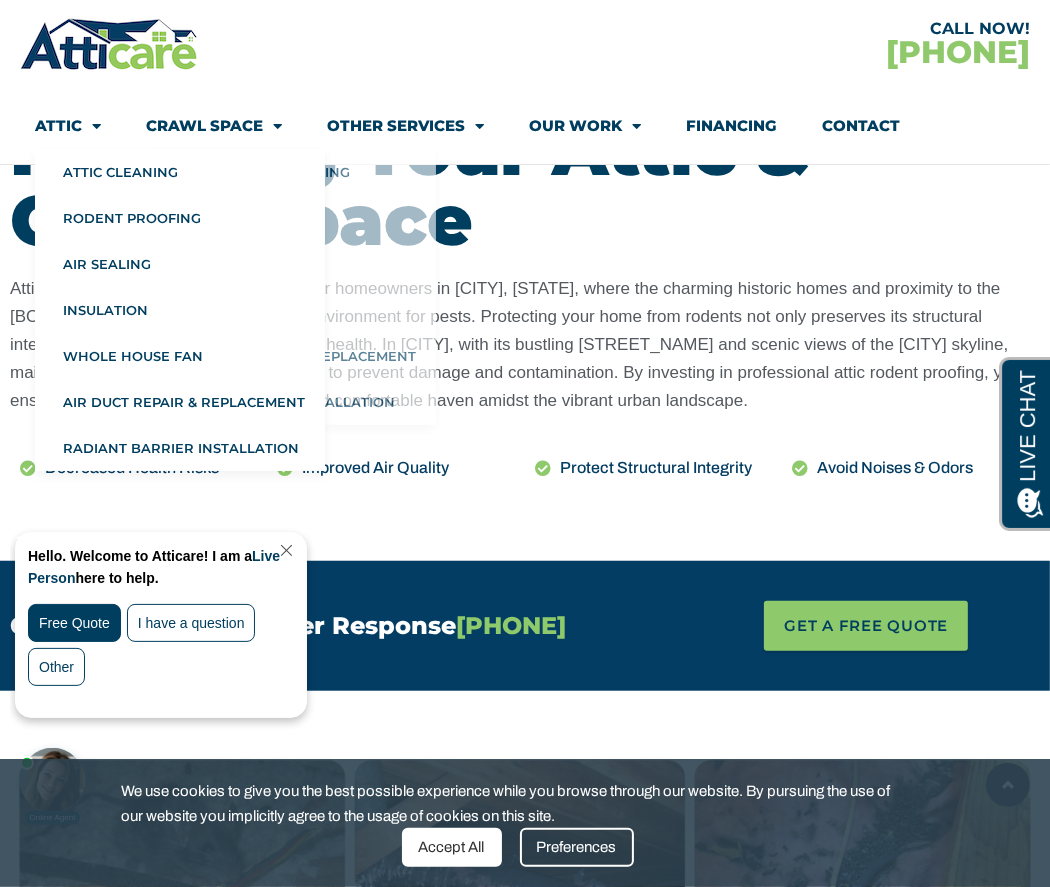click on "Attic" 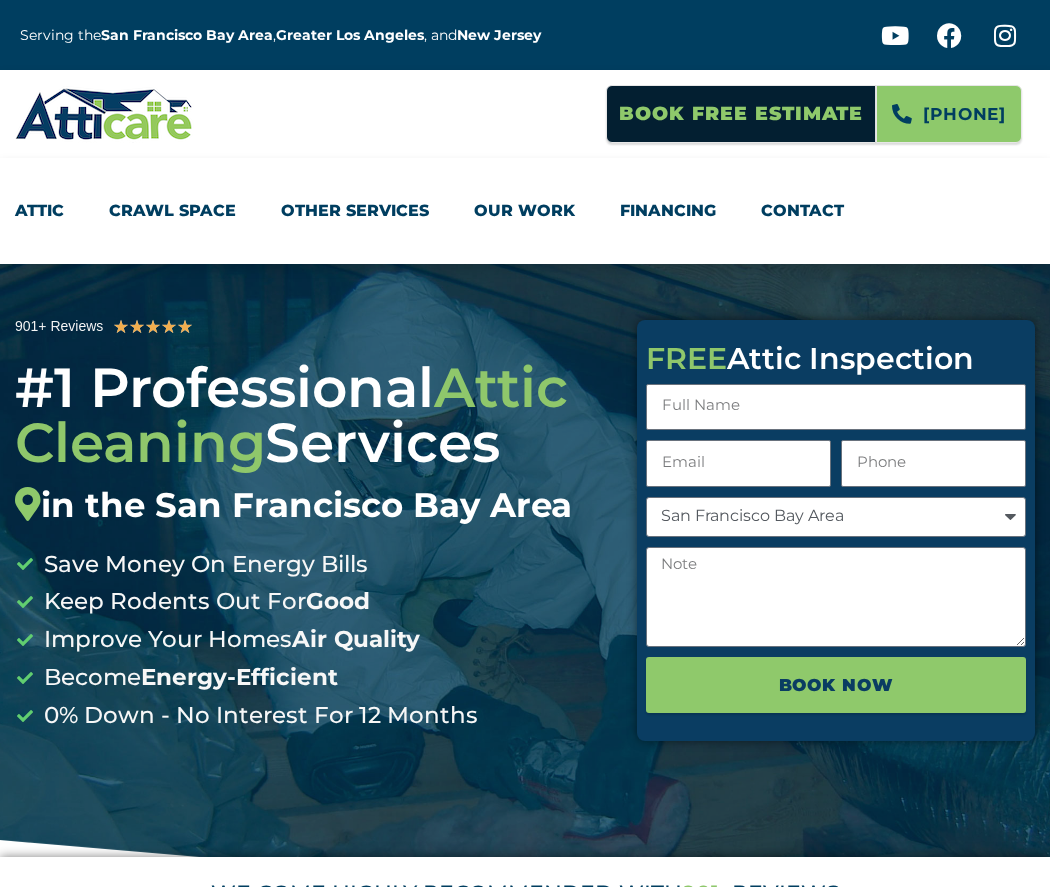 scroll, scrollTop: 0, scrollLeft: 0, axis: both 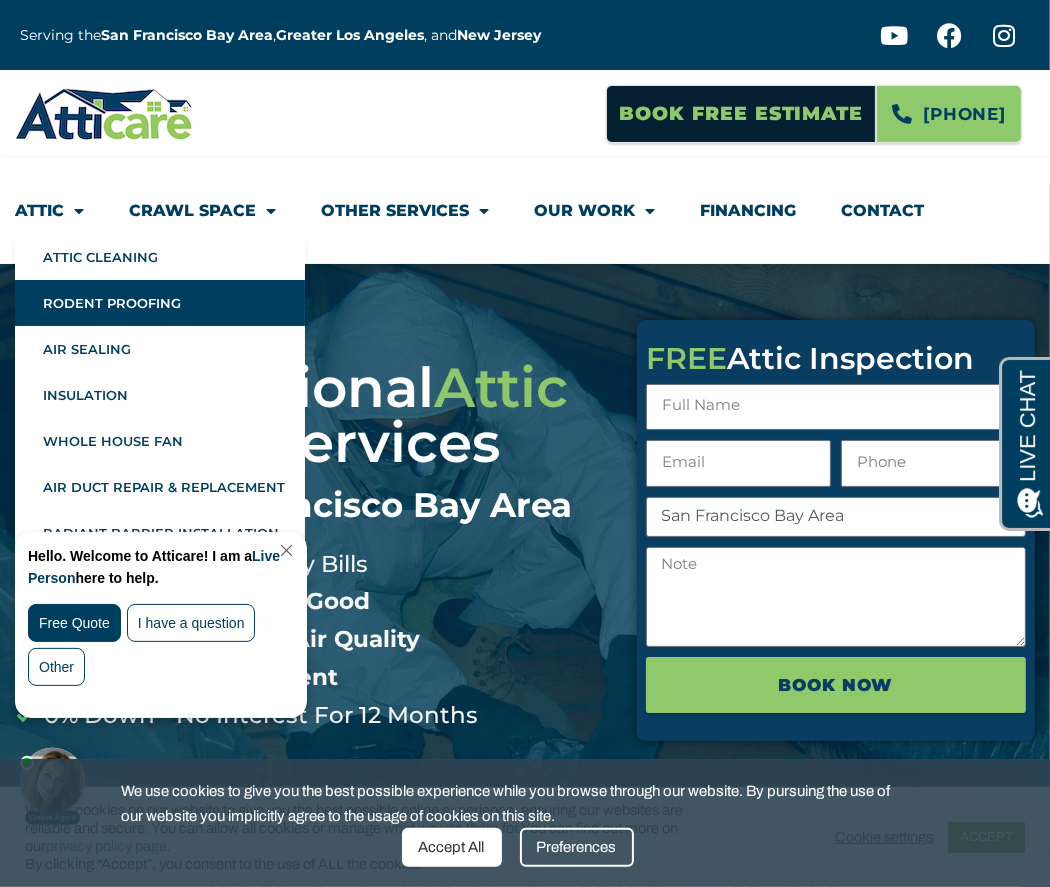 click on "Rodent Proofing" 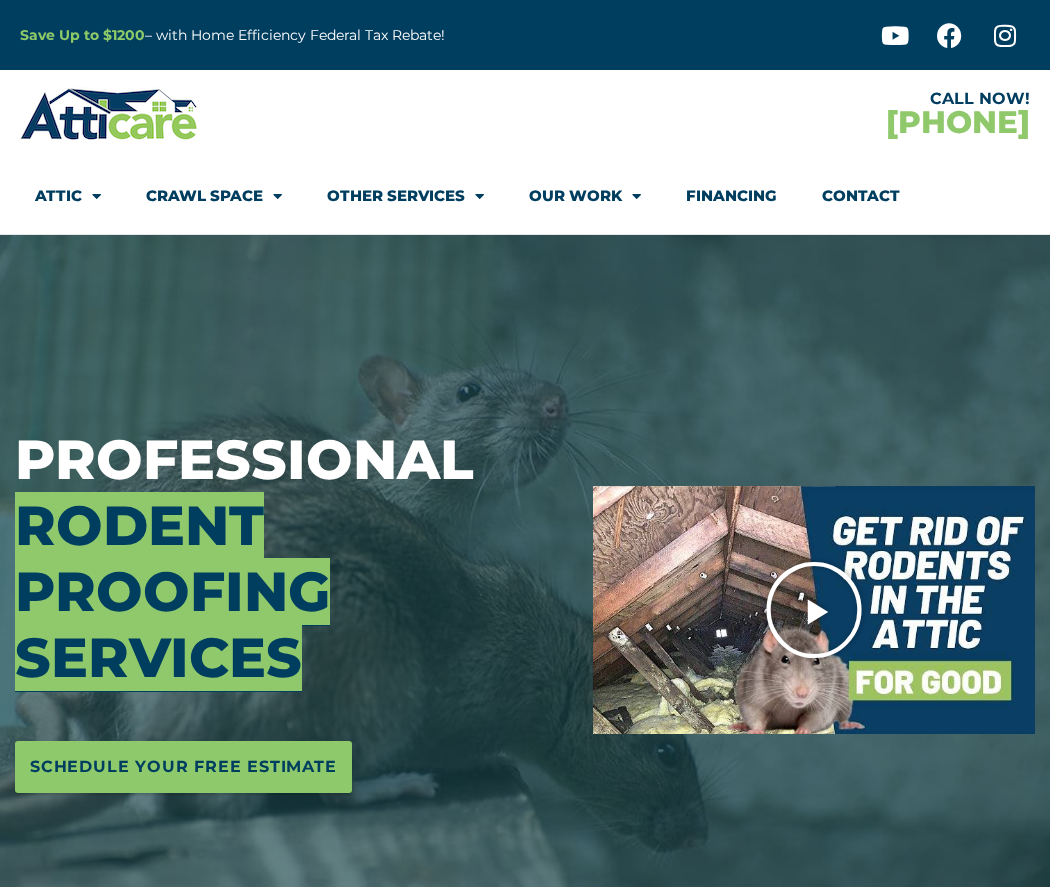 scroll, scrollTop: 0, scrollLeft: 0, axis: both 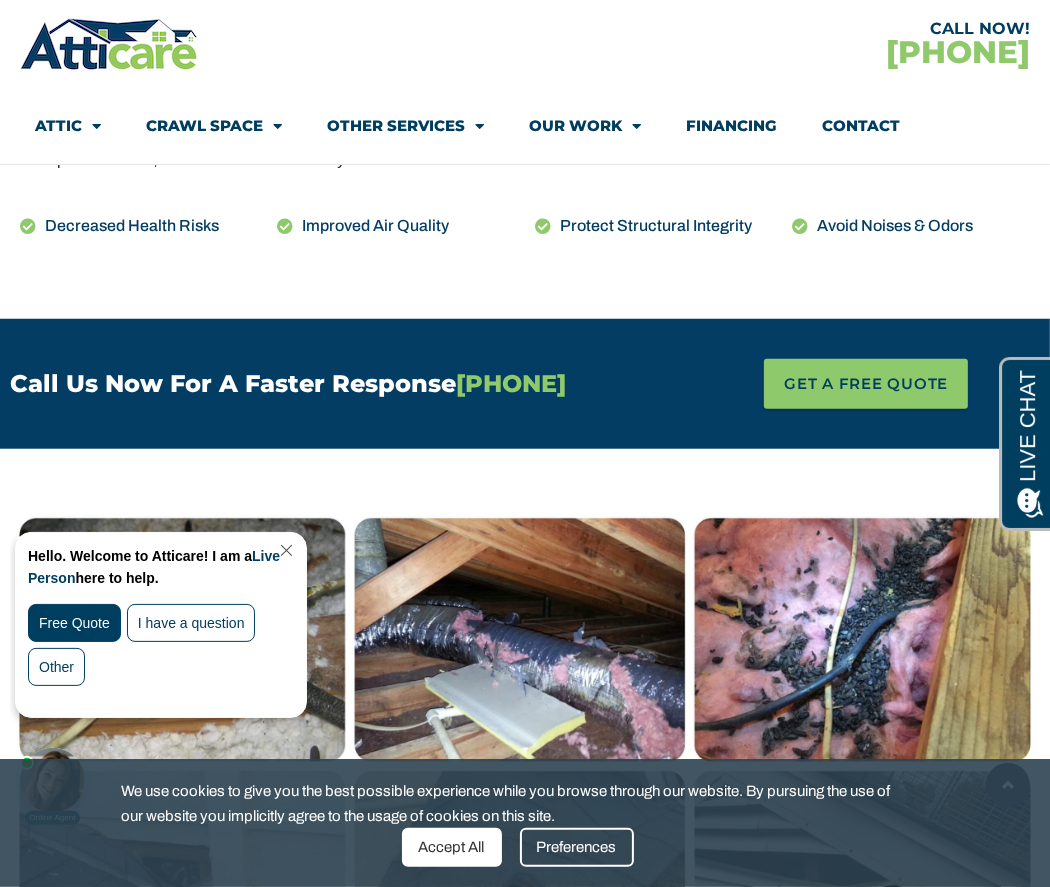 click at bounding box center (284, 549) 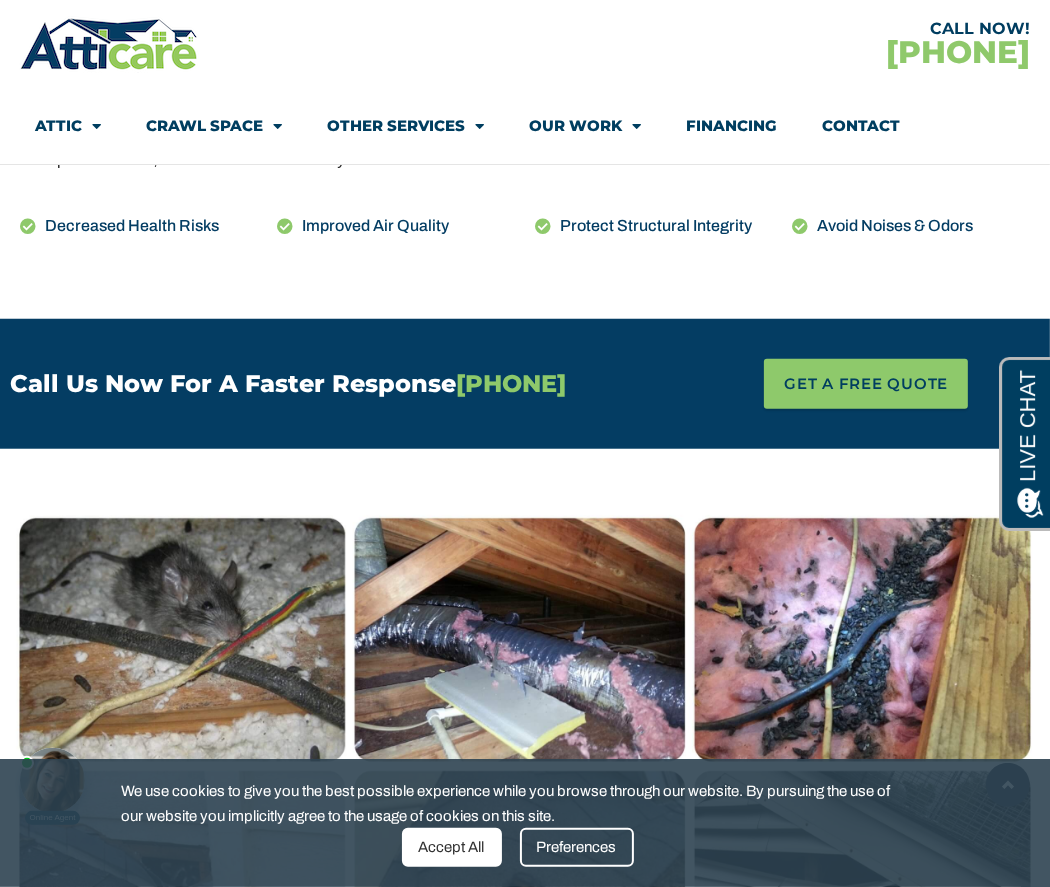 click on "Accept All" at bounding box center (452, 847) 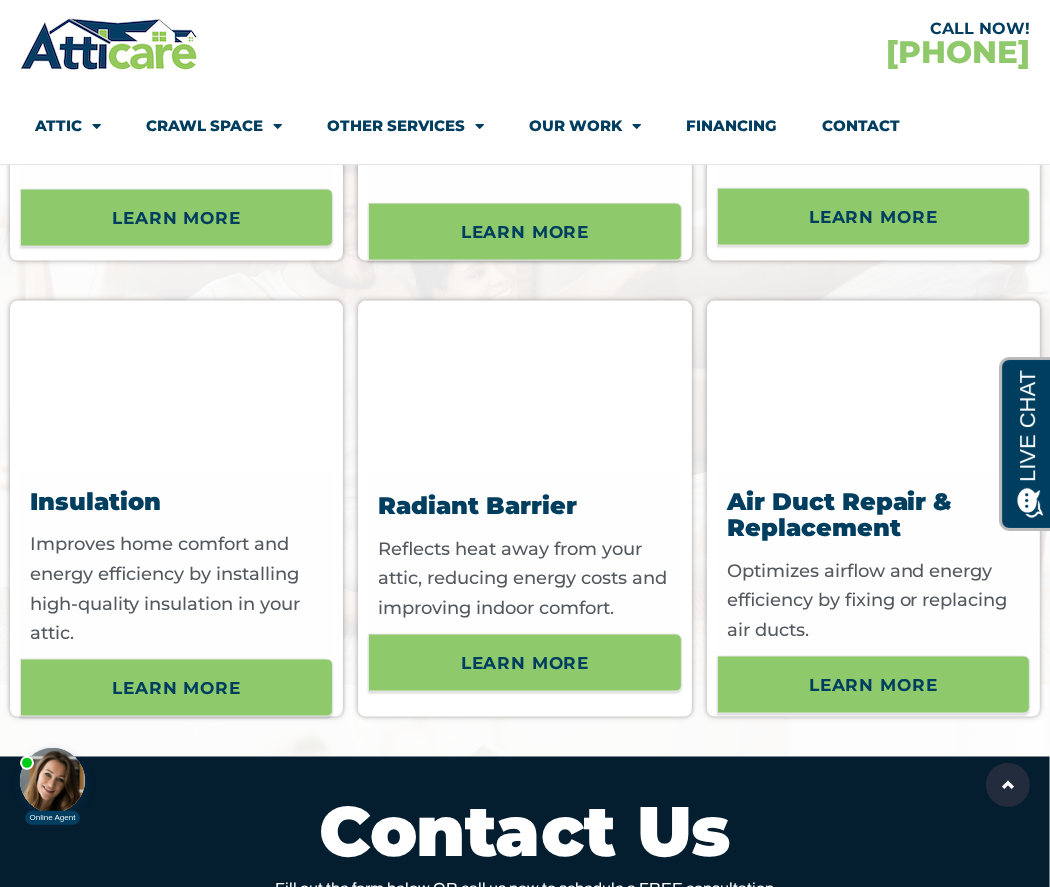 scroll, scrollTop: 8454, scrollLeft: 0, axis: vertical 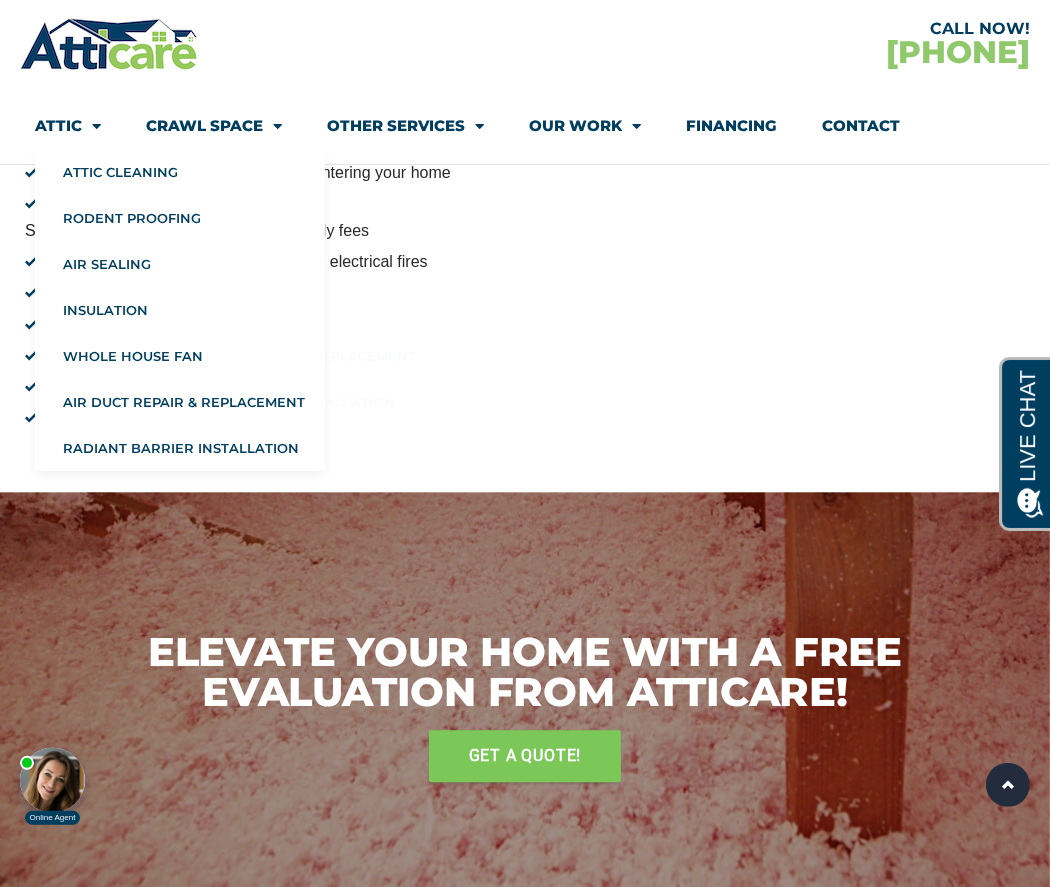 click 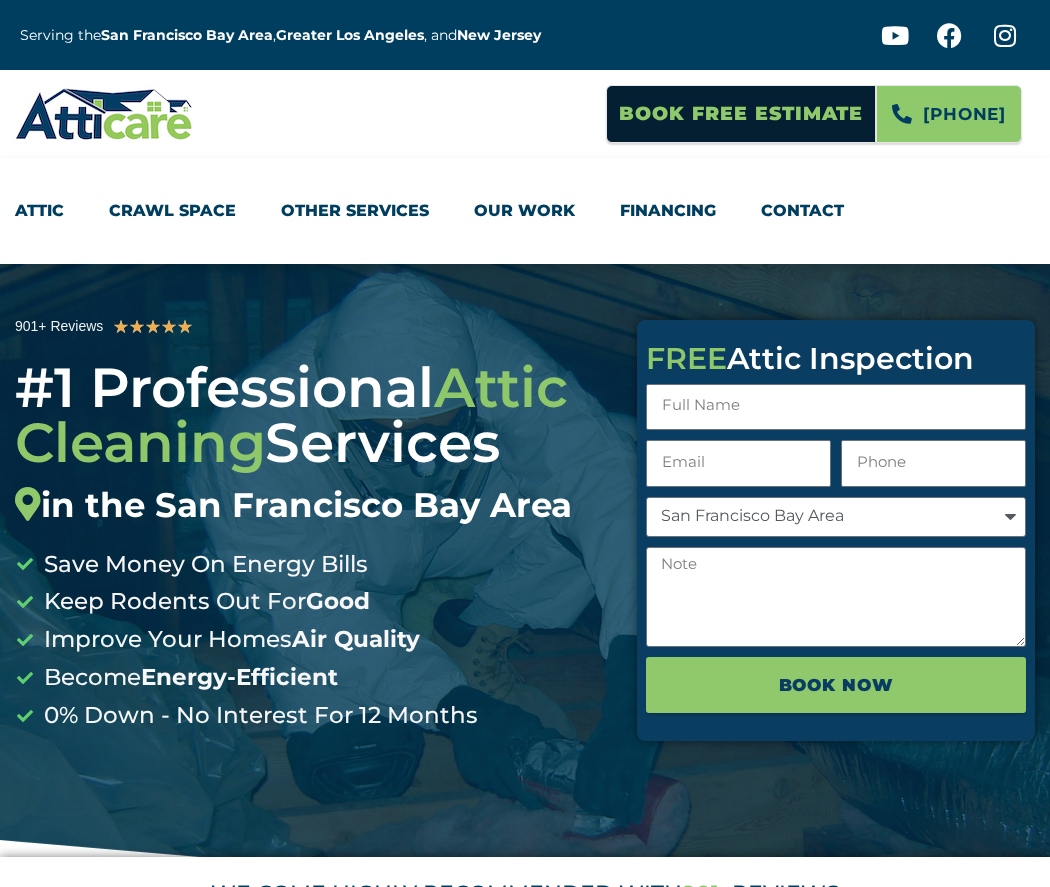 scroll, scrollTop: 0, scrollLeft: 0, axis: both 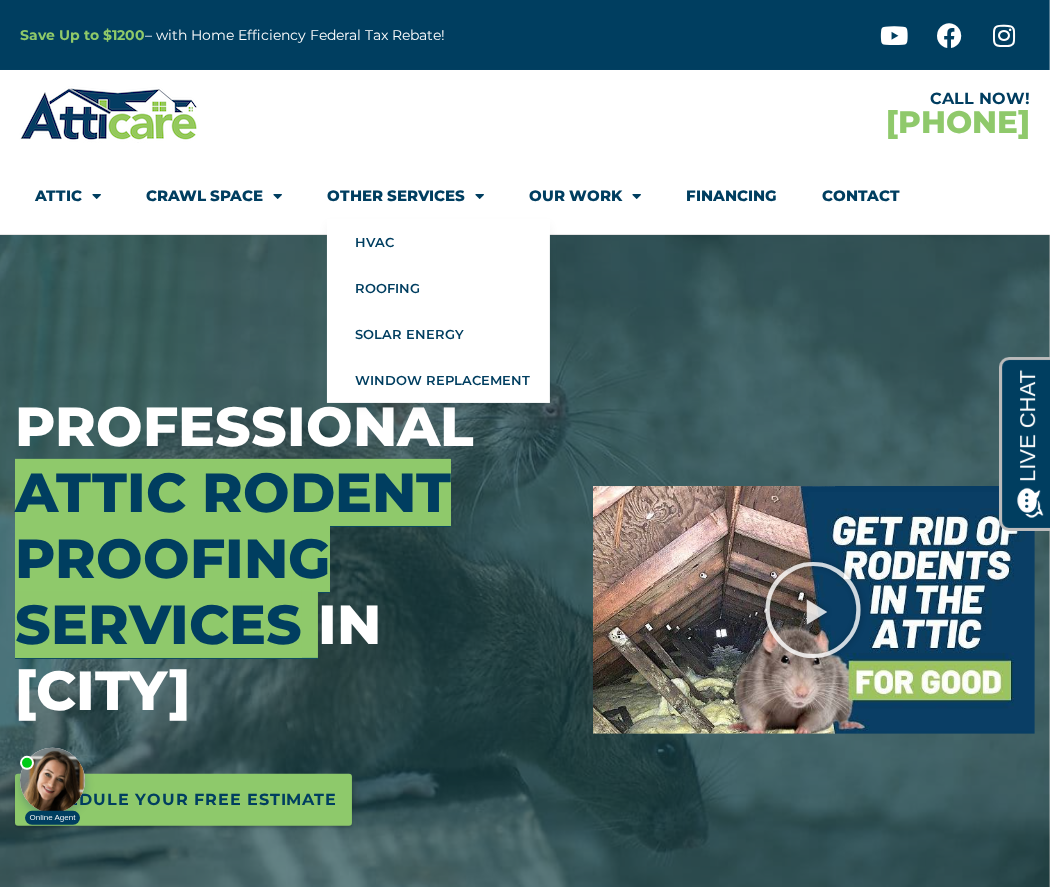 click on "Other Services" 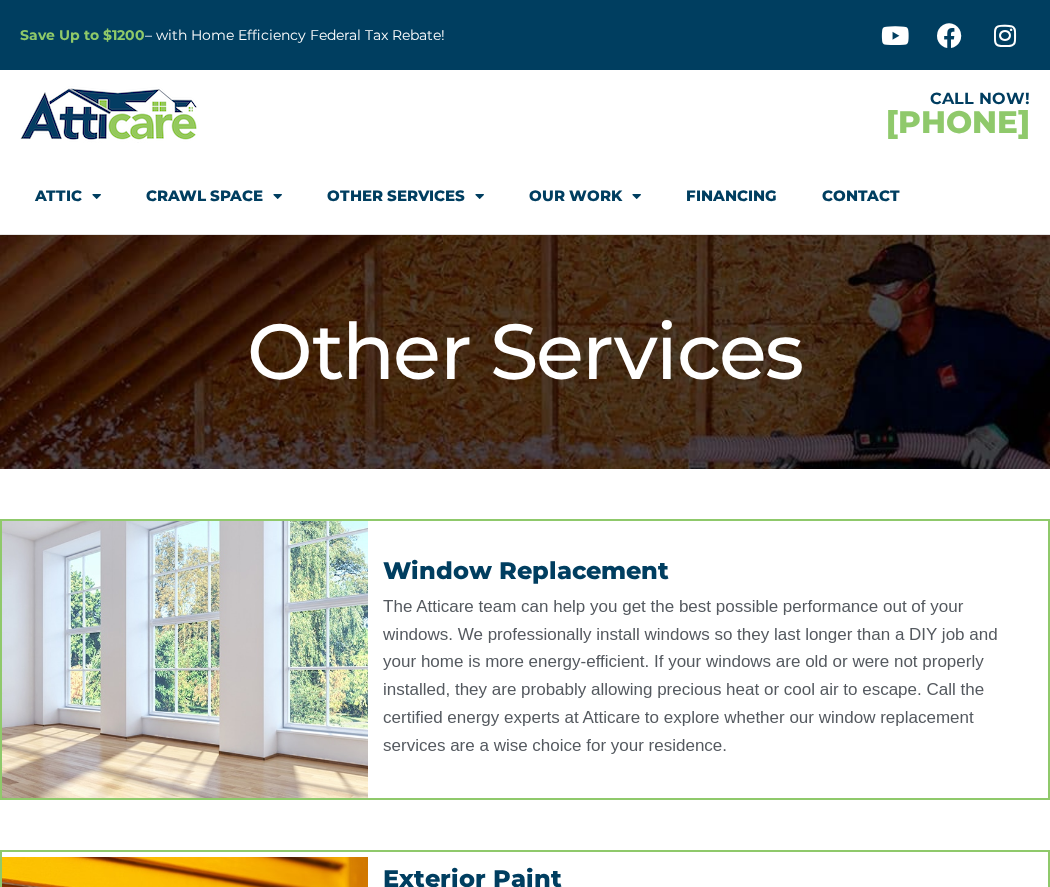 scroll, scrollTop: 0, scrollLeft: 0, axis: both 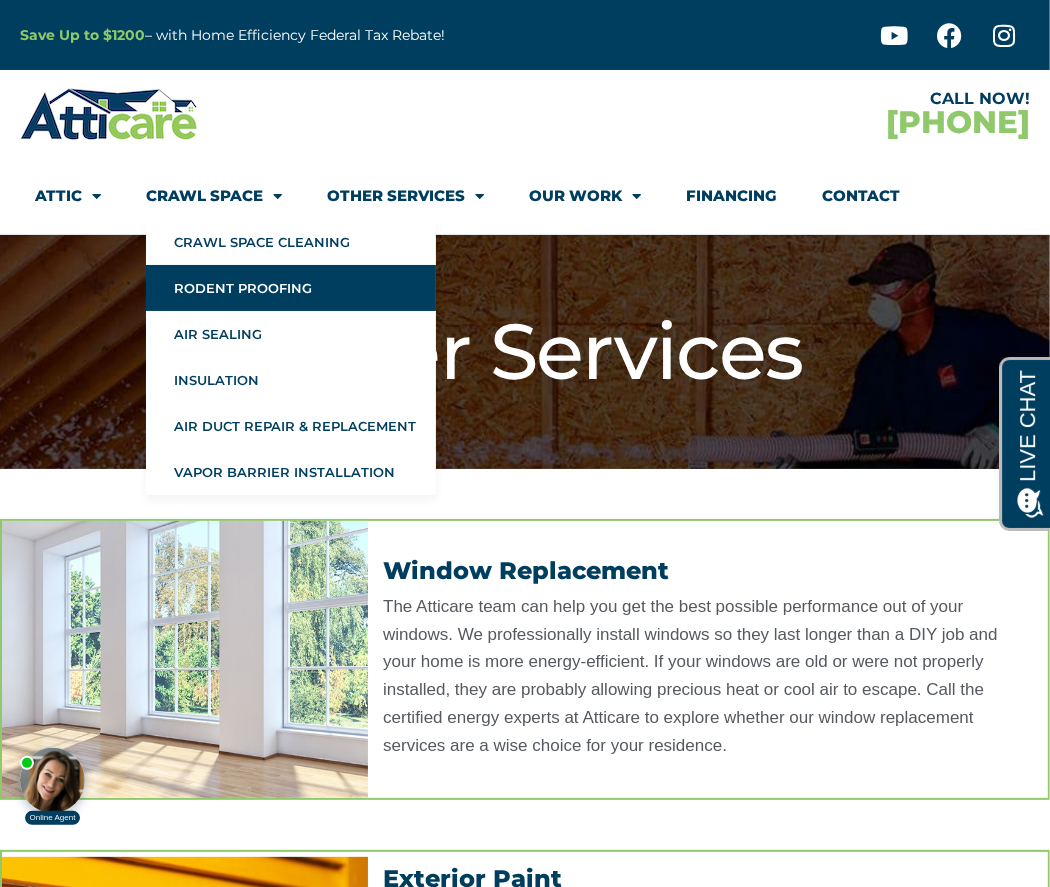 click on "Rodent Proofing" 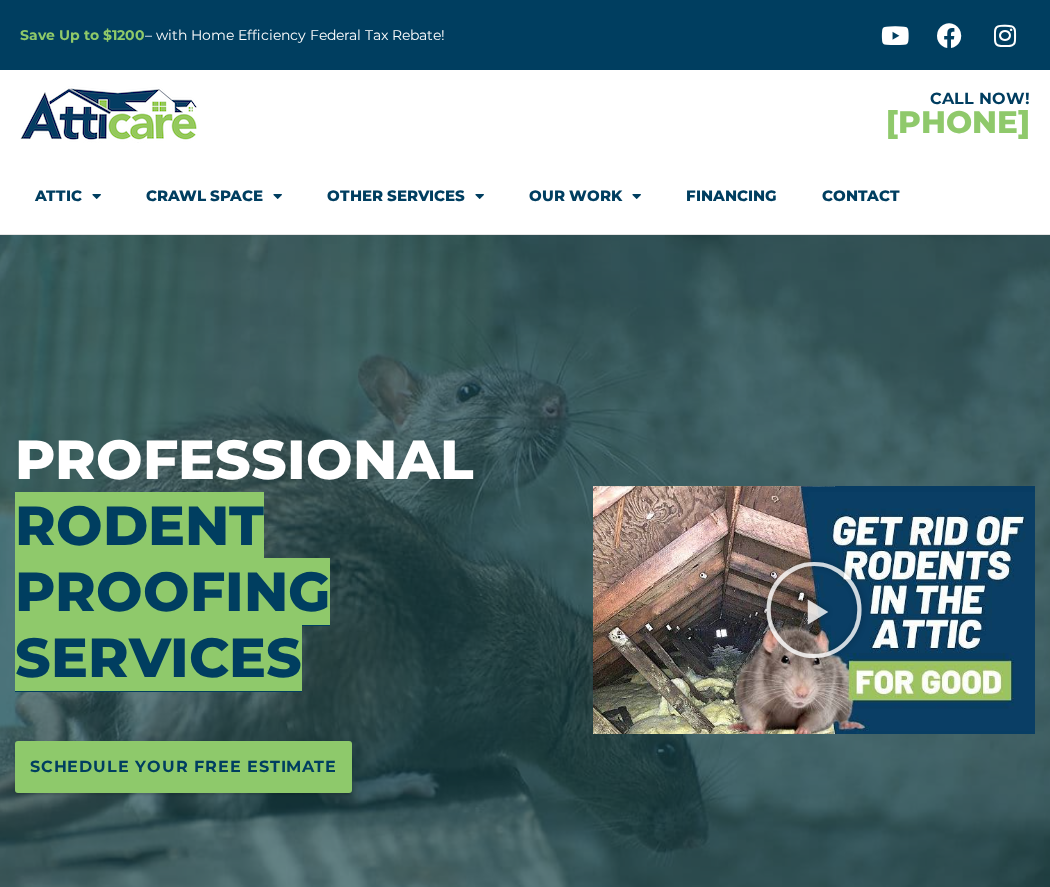 scroll, scrollTop: 0, scrollLeft: 0, axis: both 